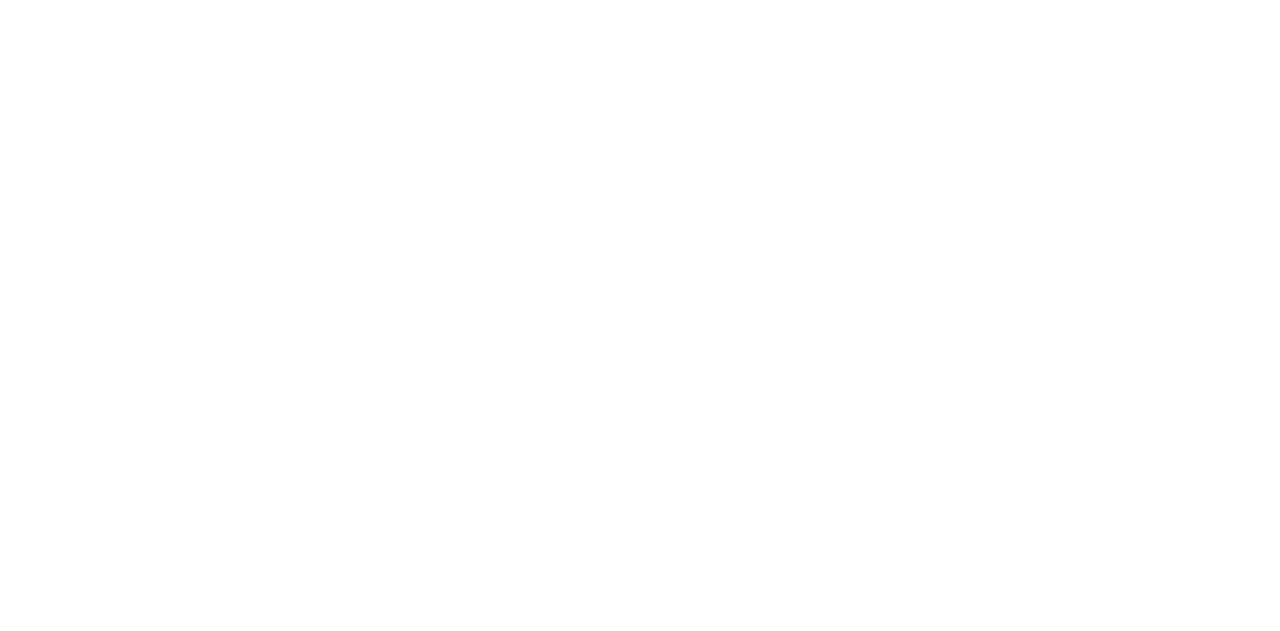 scroll, scrollTop: 0, scrollLeft: 0, axis: both 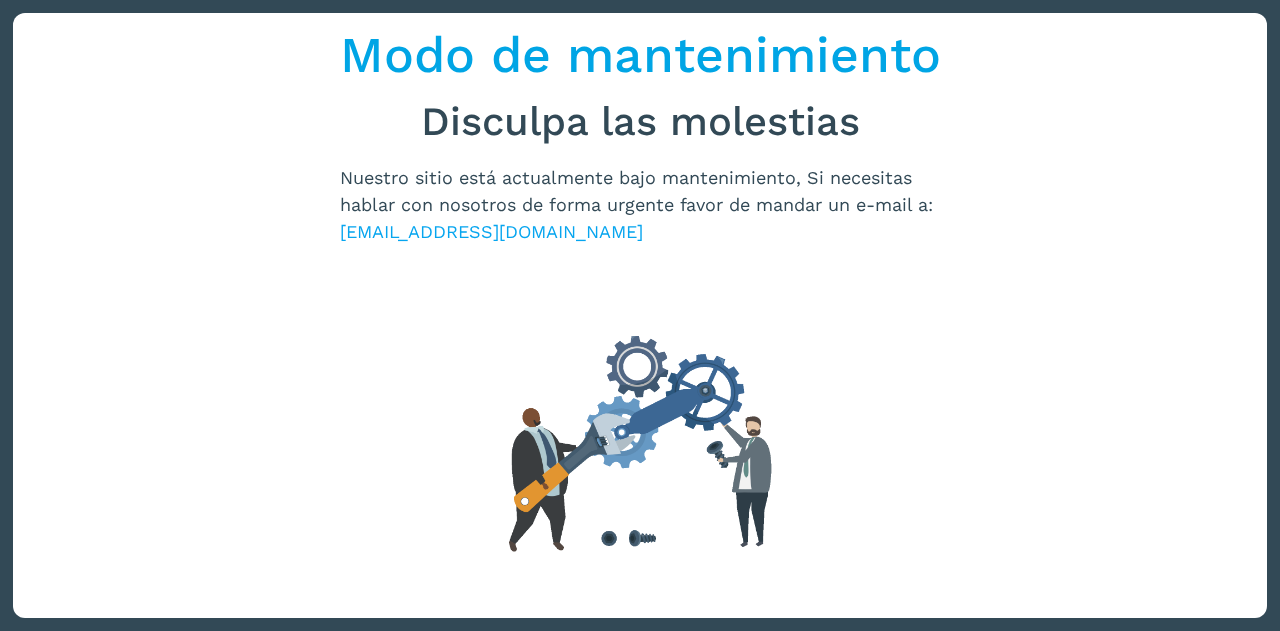 click on "[EMAIL_ADDRESS][DOMAIN_NAME]" 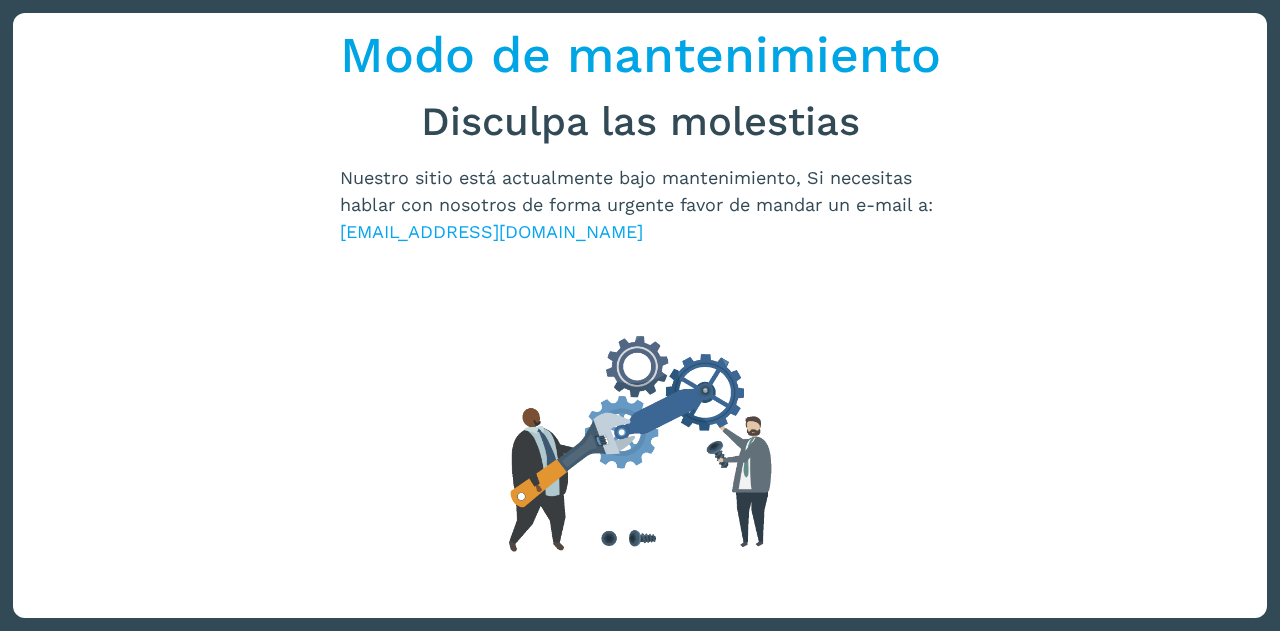 click on "Nuestro sitio está actualmente bajo mantenimiento,
Si necesitas hablar con nosotros de forma urgente favor de mandar un e-mail a:  contacto@solvento.mx" at bounding box center (640, 216) 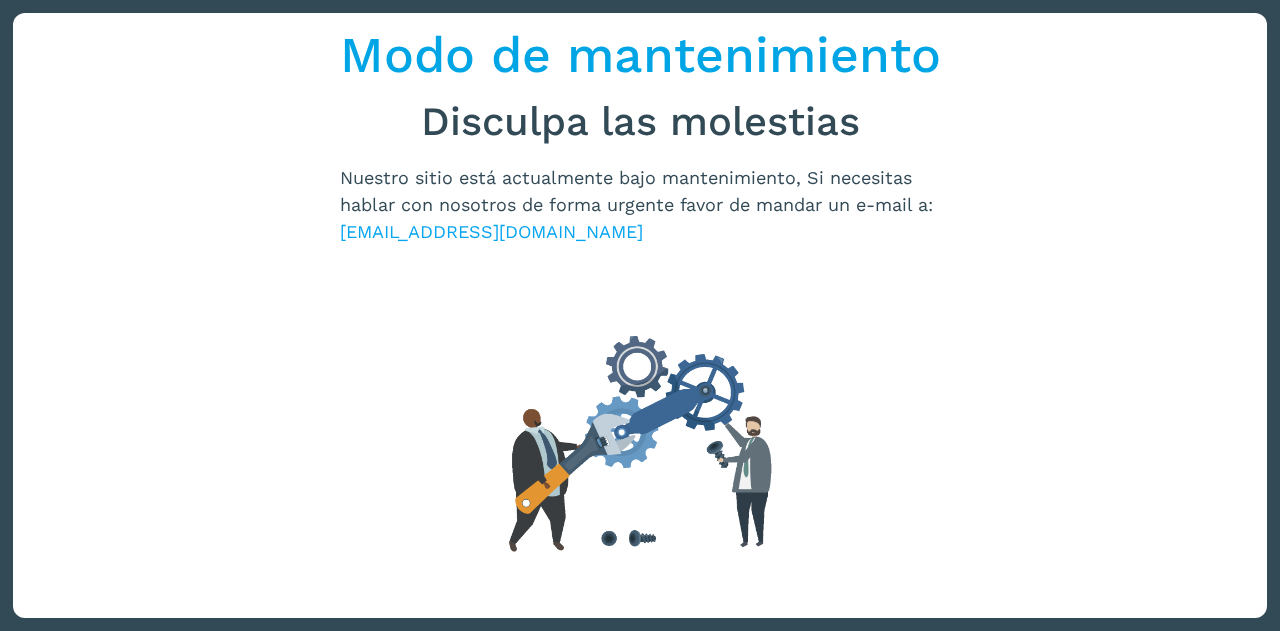 scroll, scrollTop: 0, scrollLeft: 0, axis: both 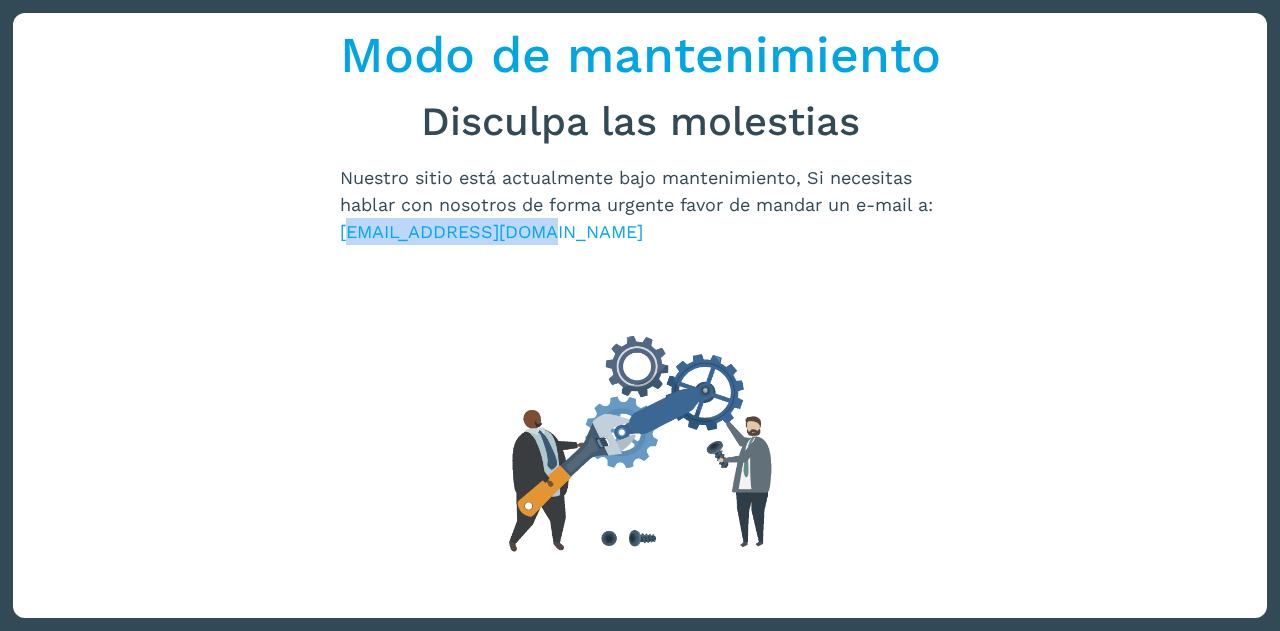 drag, startPoint x: 517, startPoint y: 229, endPoint x: 350, endPoint y: 237, distance: 167.19151 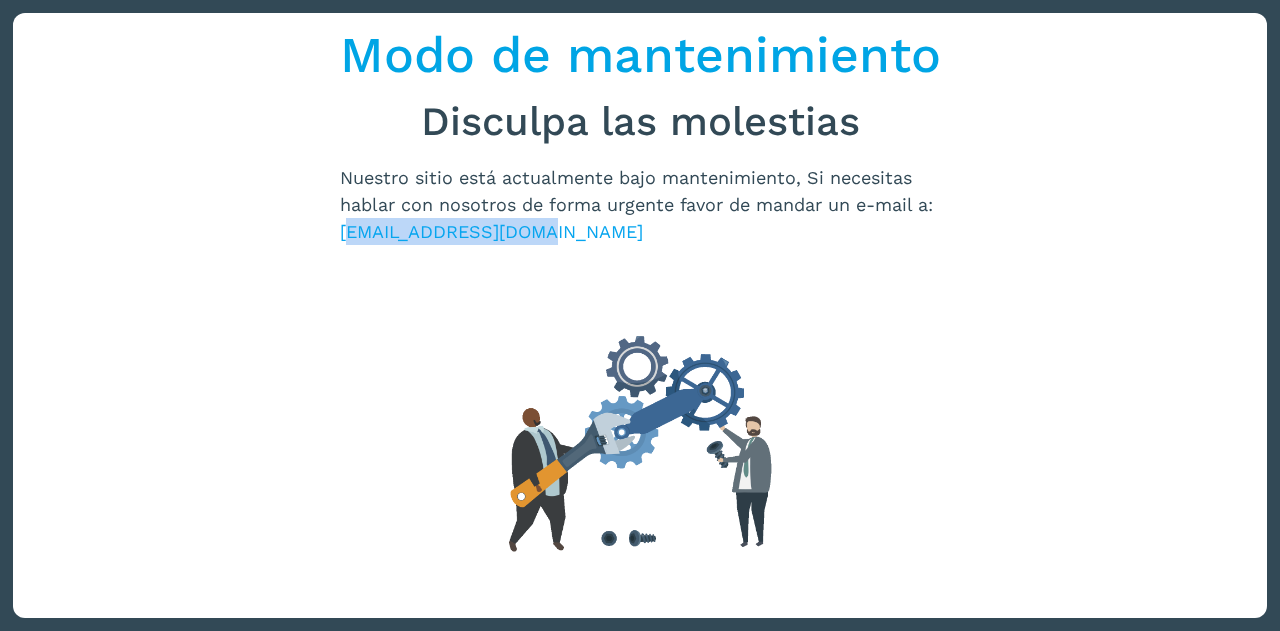 click on "Nuestro sitio está actualmente bajo mantenimiento,
Si necesitas hablar con nosotros de forma urgente favor de mandar un e-mail a:  [EMAIL_ADDRESS][DOMAIN_NAME]" at bounding box center (639, 204) 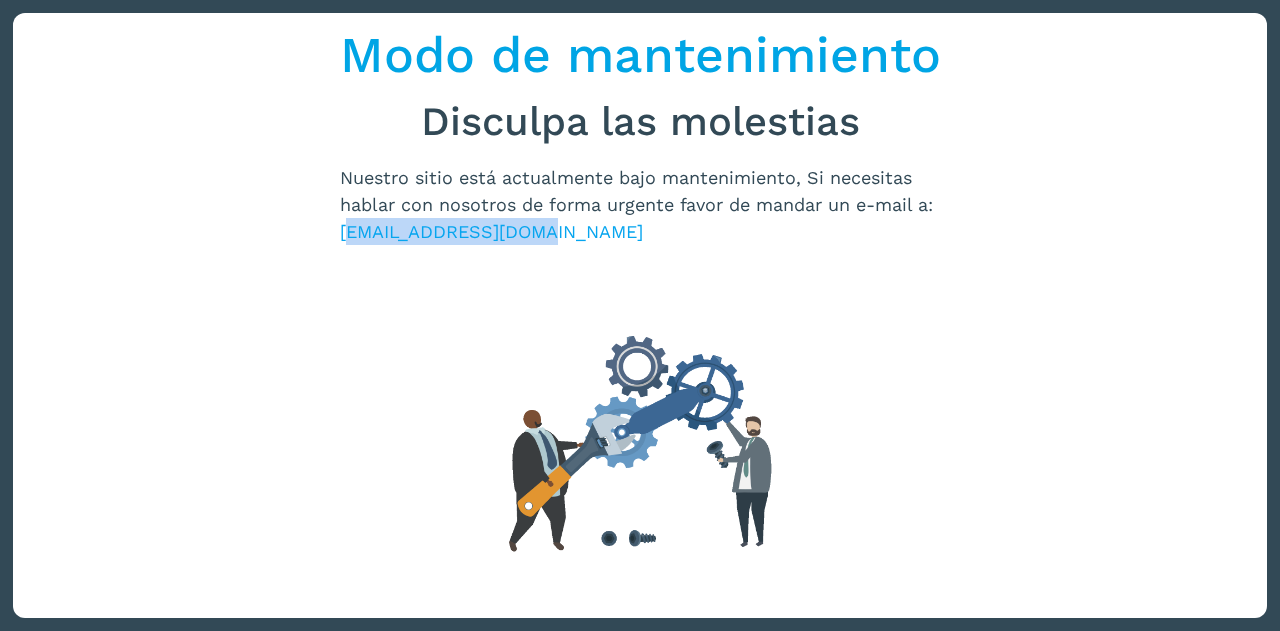 click on "[EMAIL_ADDRESS][DOMAIN_NAME]" 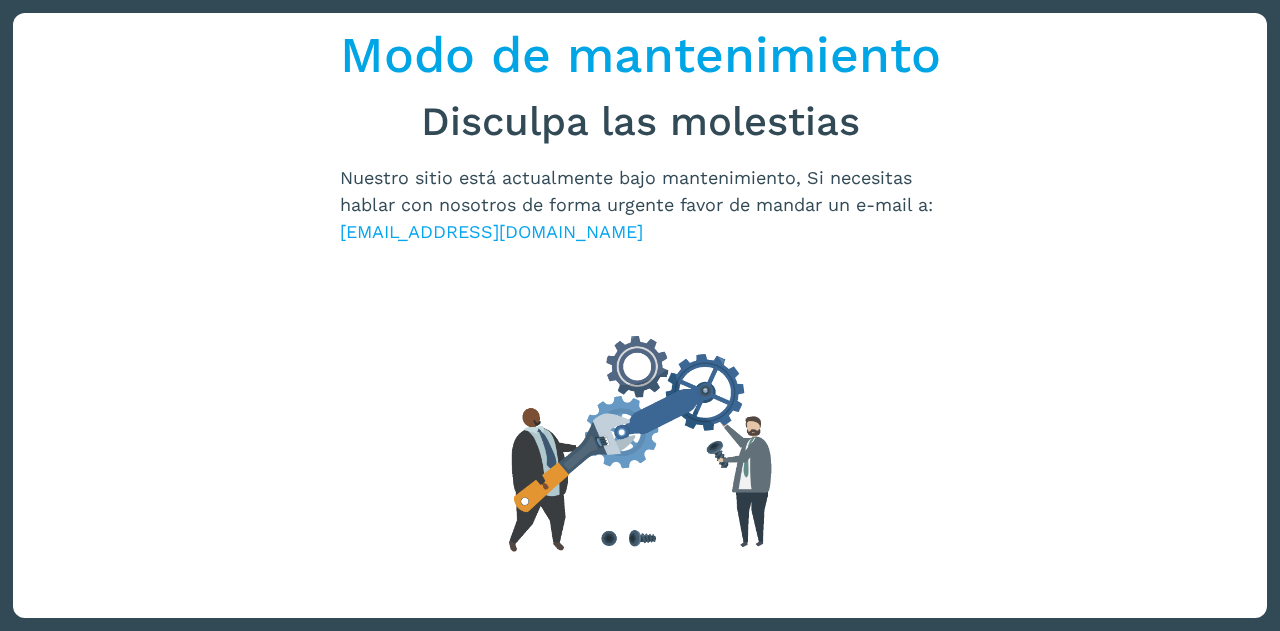 click on "Nuestro sitio está actualmente bajo mantenimiento,
Si necesitas hablar con nosotros de forma urgente favor de mandar un e-mail a:  contacto@solvento.mx" at bounding box center (636, 204) 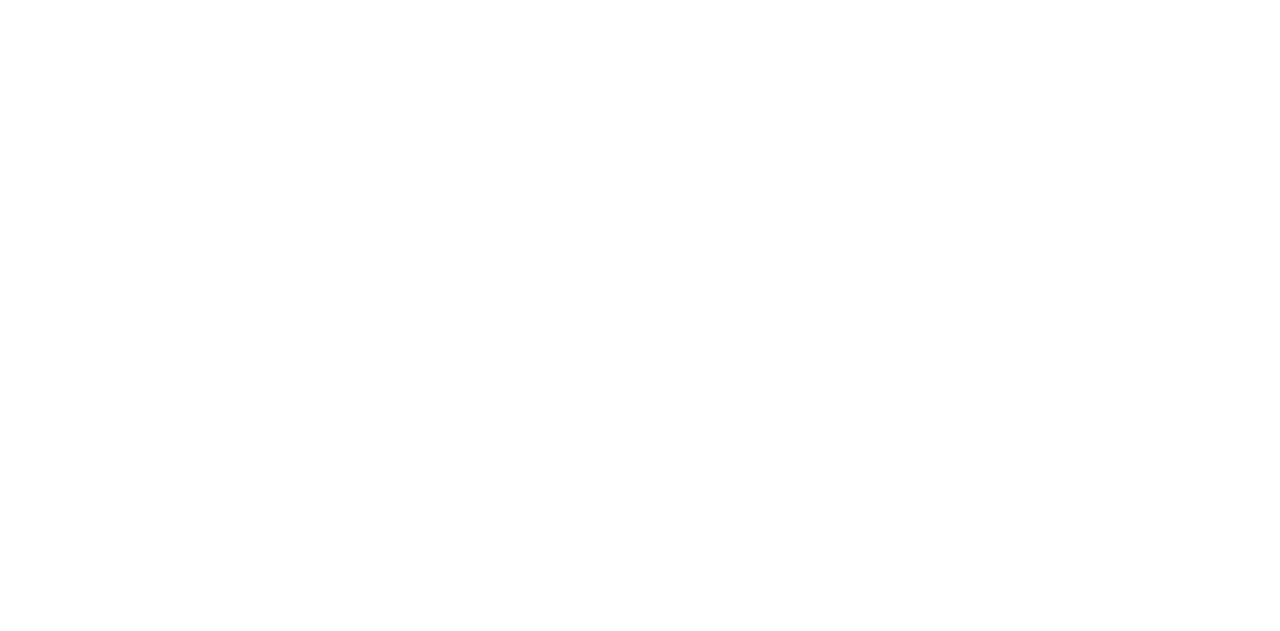 scroll, scrollTop: 0, scrollLeft: 0, axis: both 